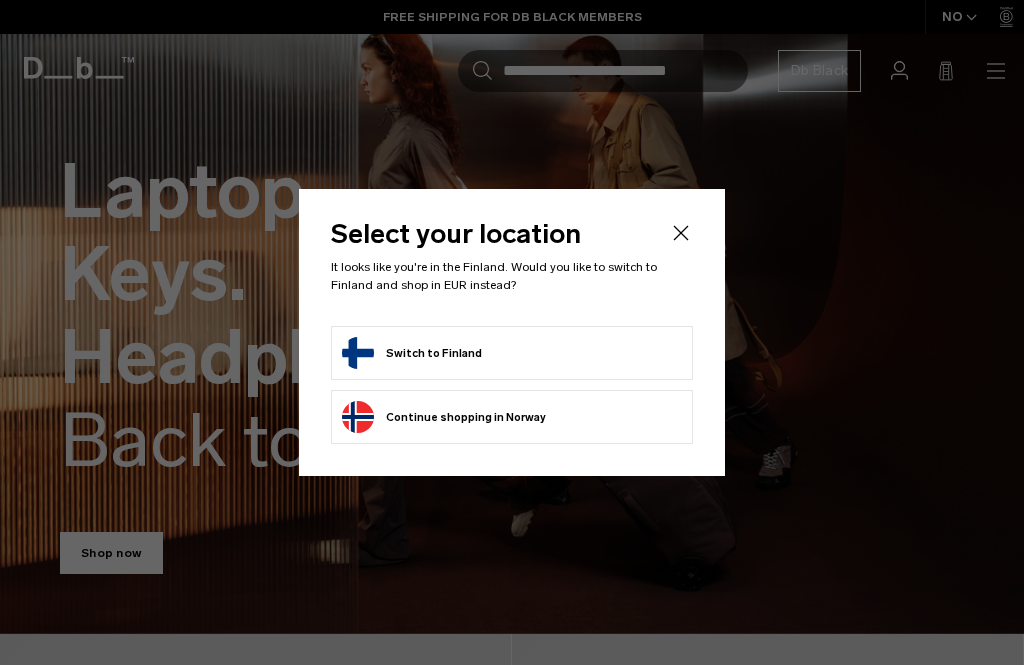 scroll, scrollTop: 0, scrollLeft: 0, axis: both 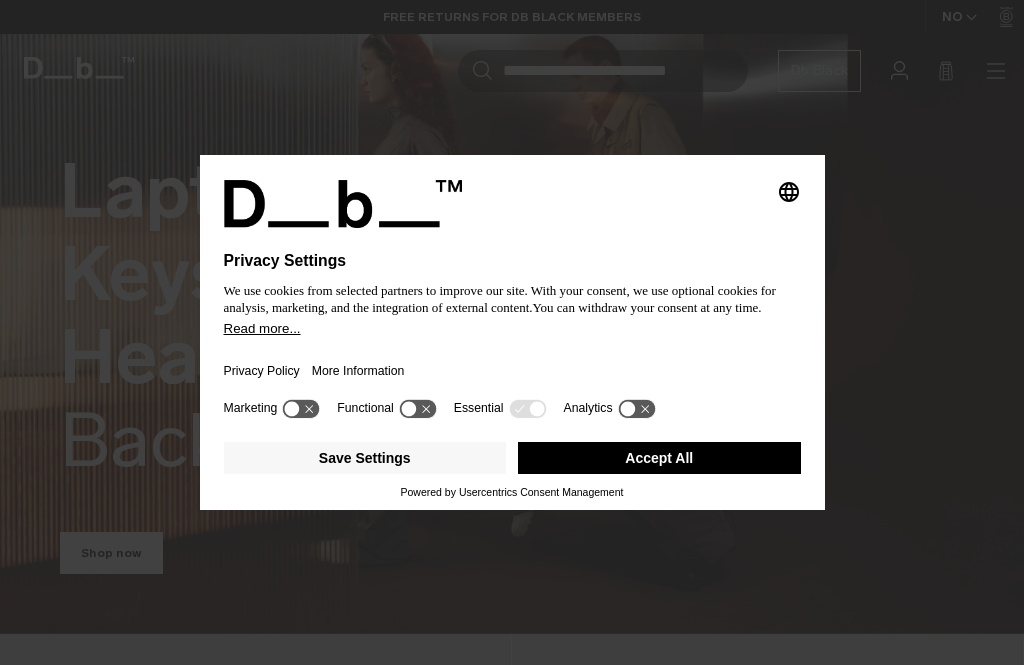 click on "Accept All" at bounding box center [659, 458] 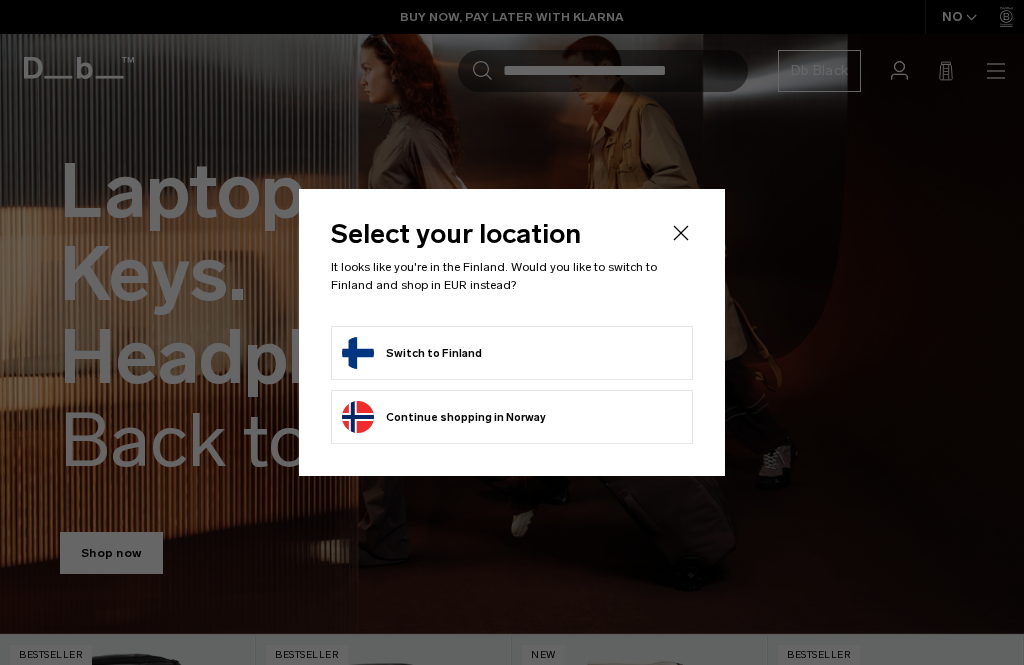 click on "Switch to Finland" at bounding box center (412, 353) 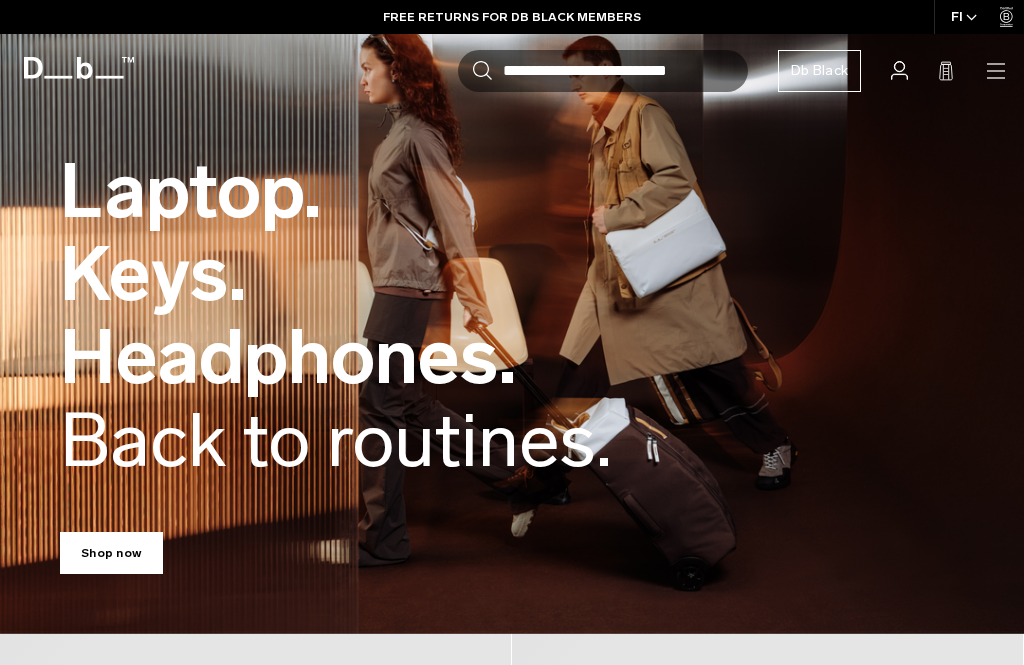 scroll, scrollTop: 0, scrollLeft: 0, axis: both 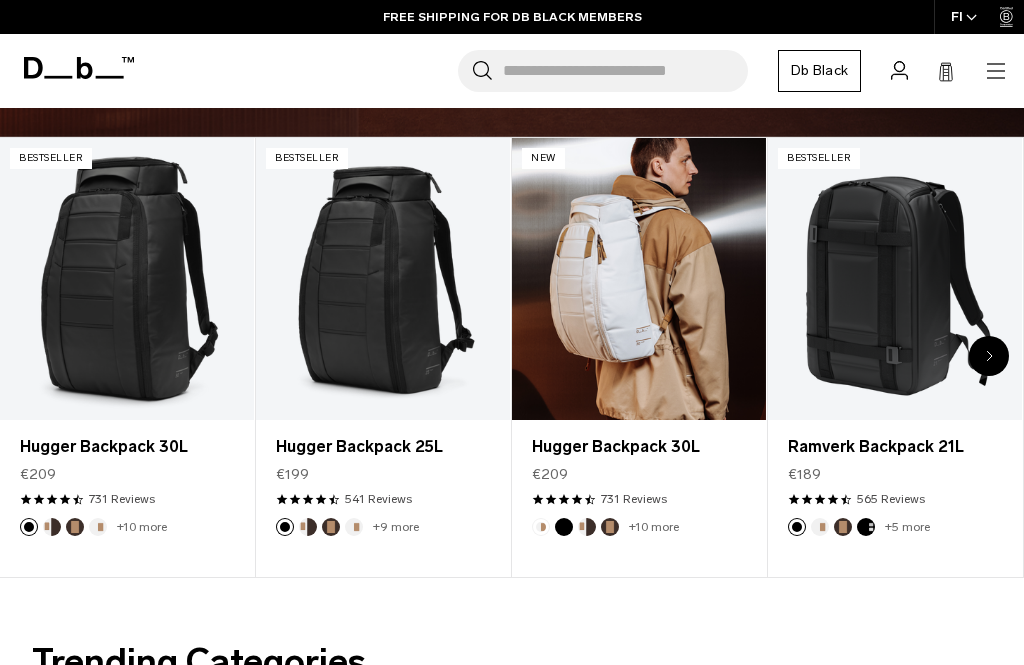 click at bounding box center [639, 279] 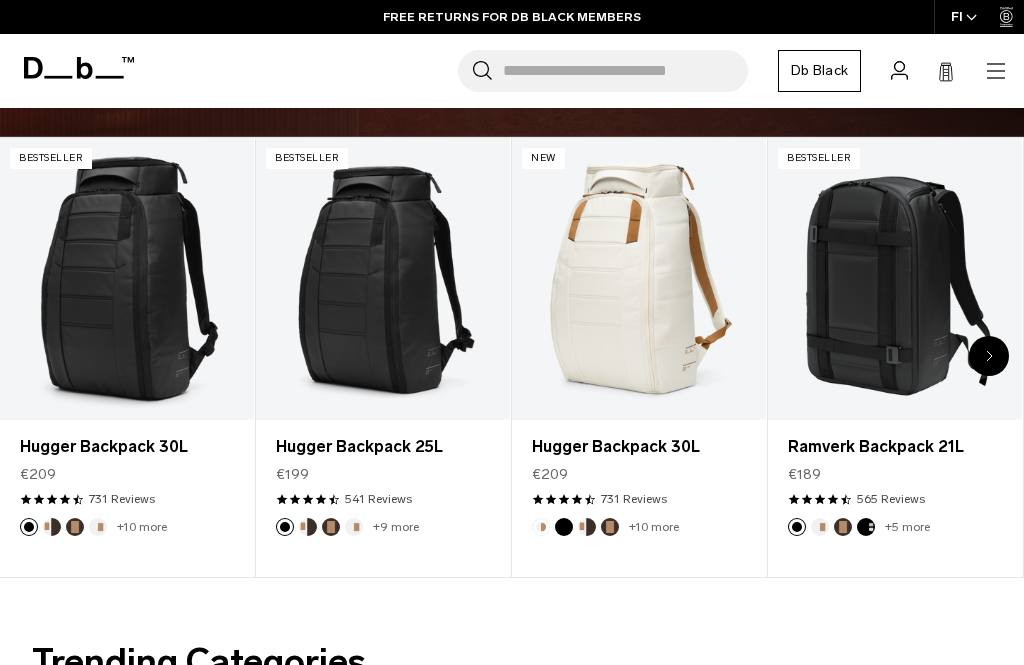 click on "+10 more" at bounding box center (654, 527) 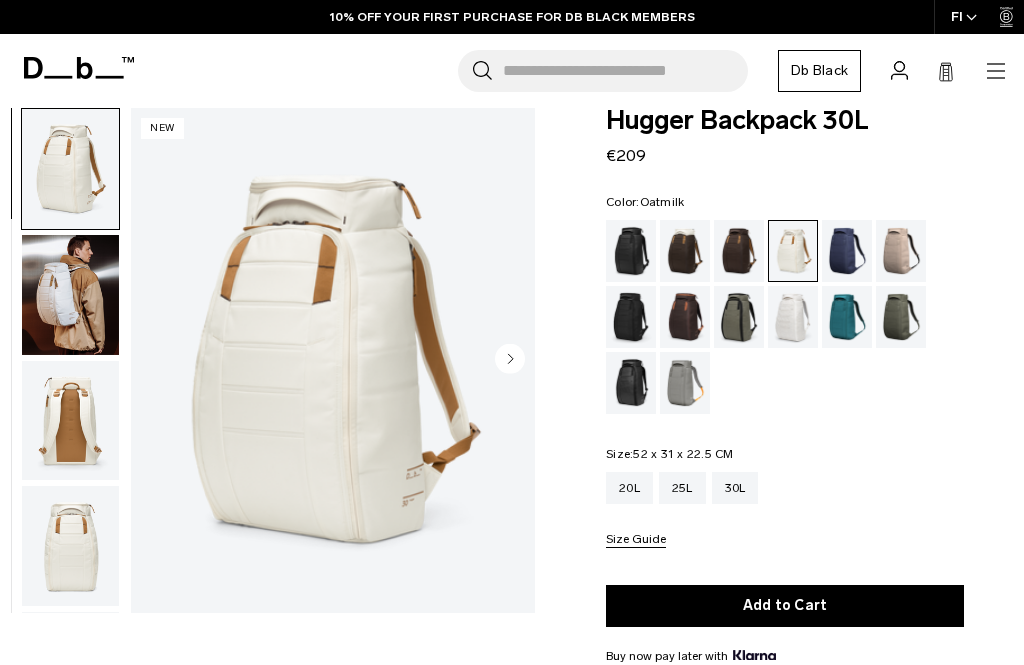 scroll, scrollTop: 4, scrollLeft: 0, axis: vertical 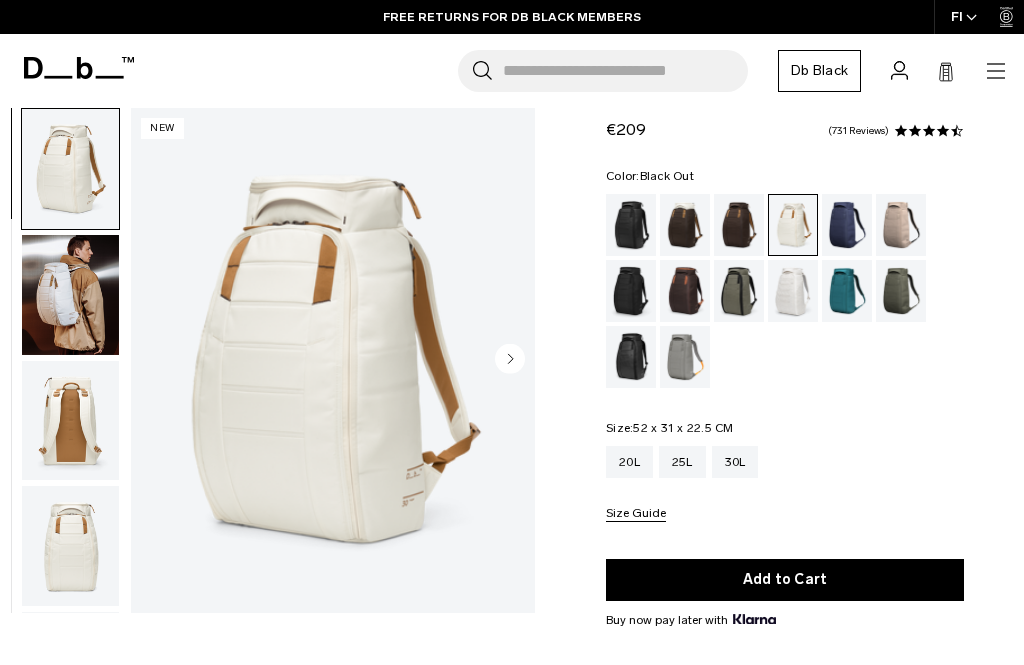 click at bounding box center [631, 225] 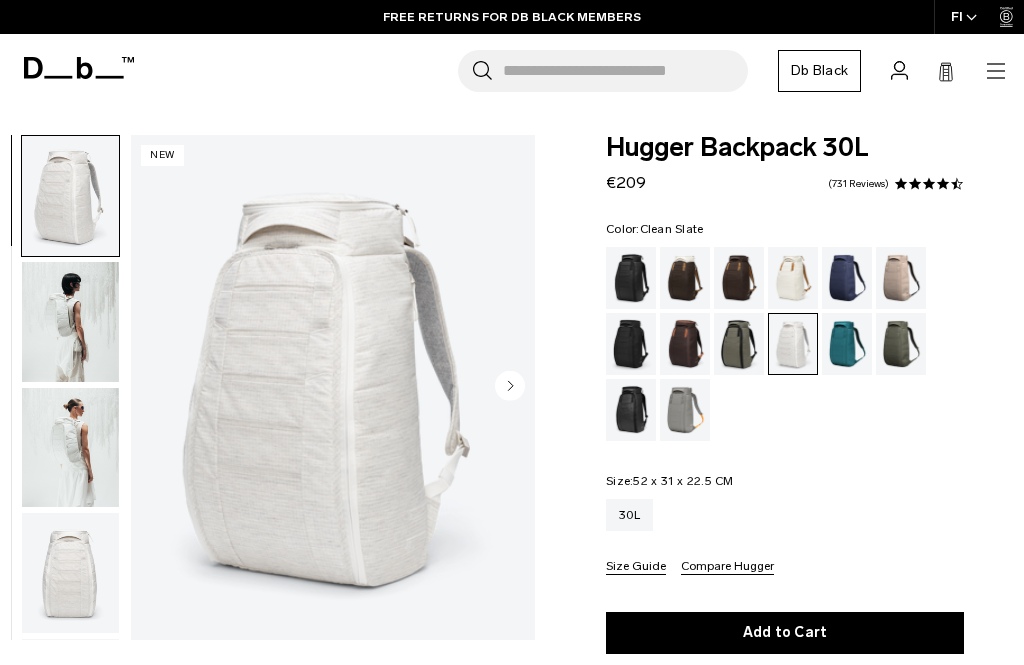 scroll, scrollTop: 0, scrollLeft: 0, axis: both 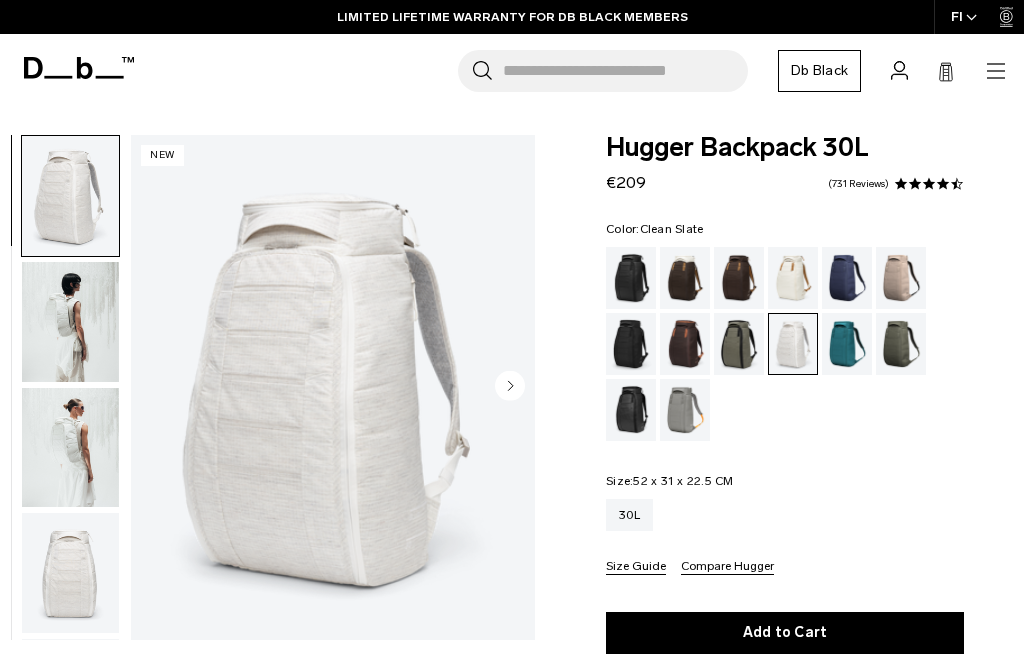 click at bounding box center (631, 344) 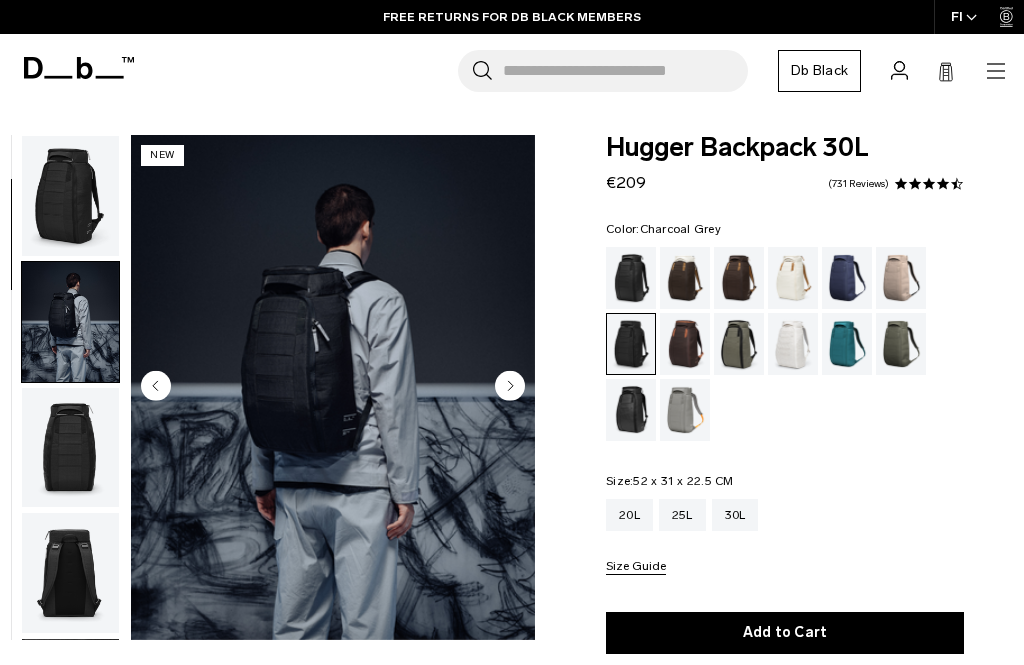 click 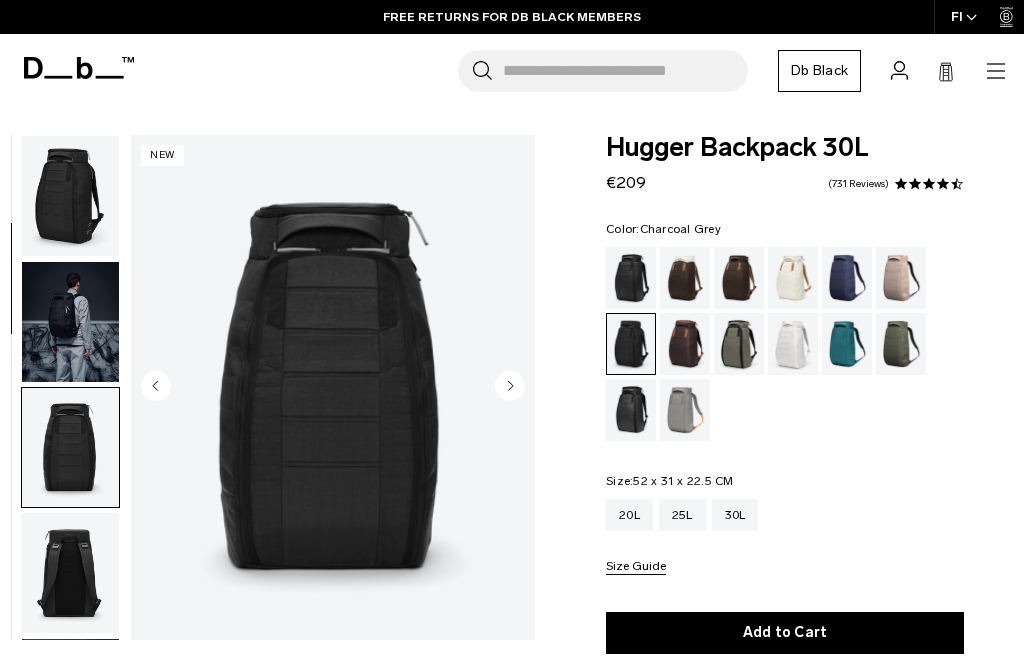 scroll, scrollTop: 0, scrollLeft: 0, axis: both 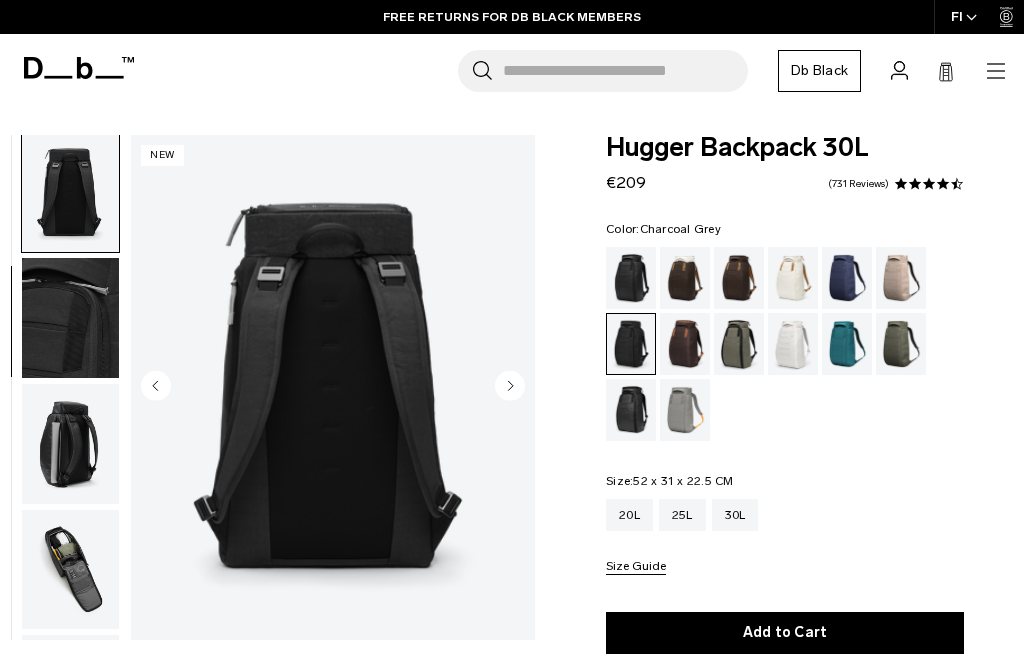 click at bounding box center (333, 387) 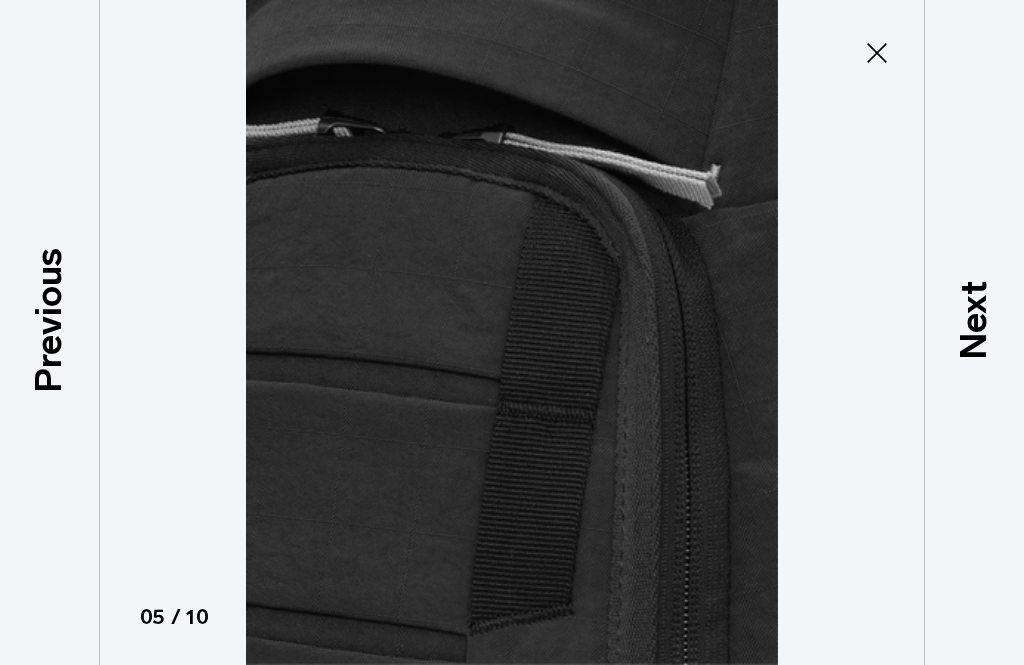 click on "Next" at bounding box center (974, 320) 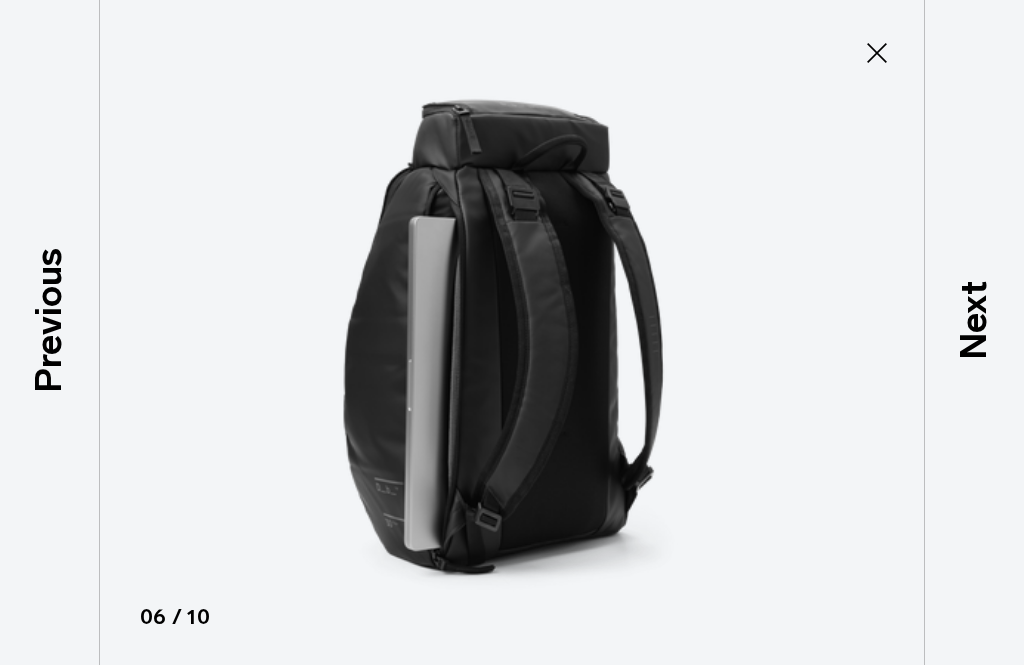 click 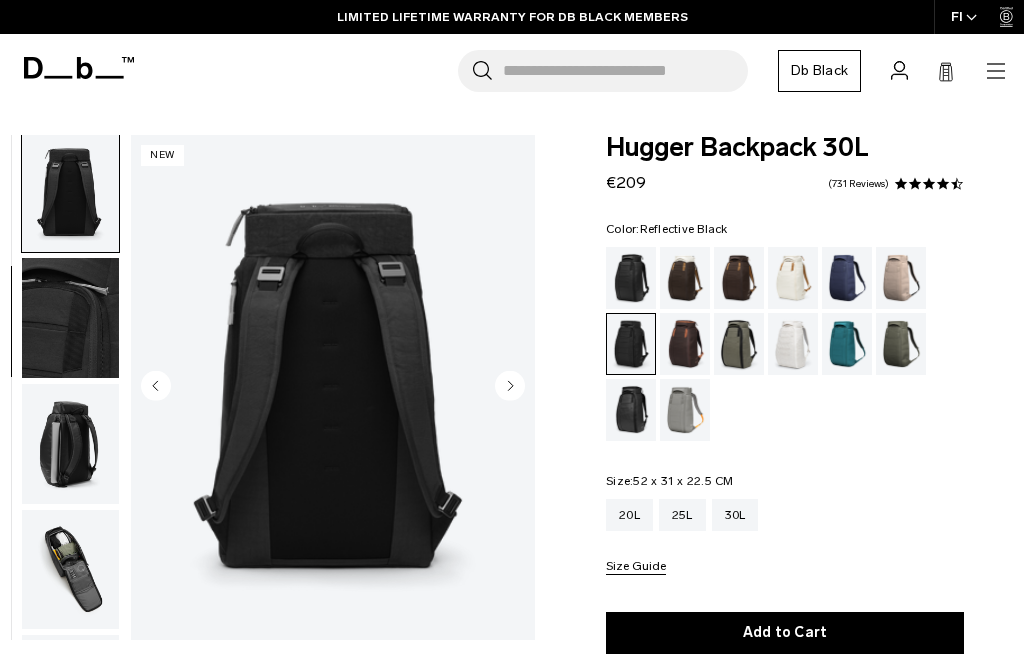 click at bounding box center [631, 410] 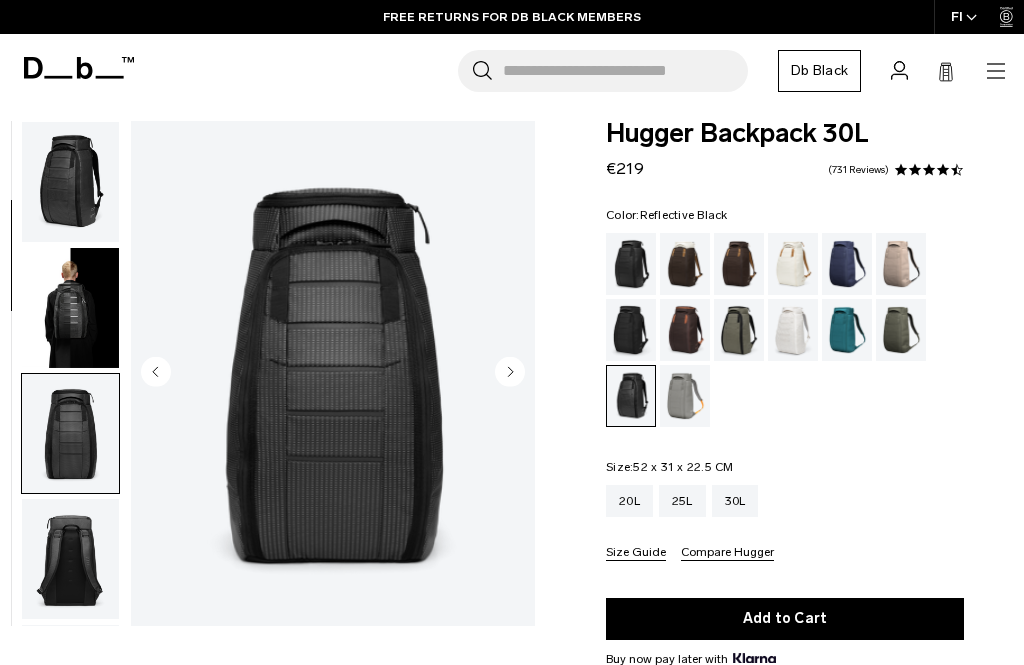 scroll, scrollTop: 14, scrollLeft: 0, axis: vertical 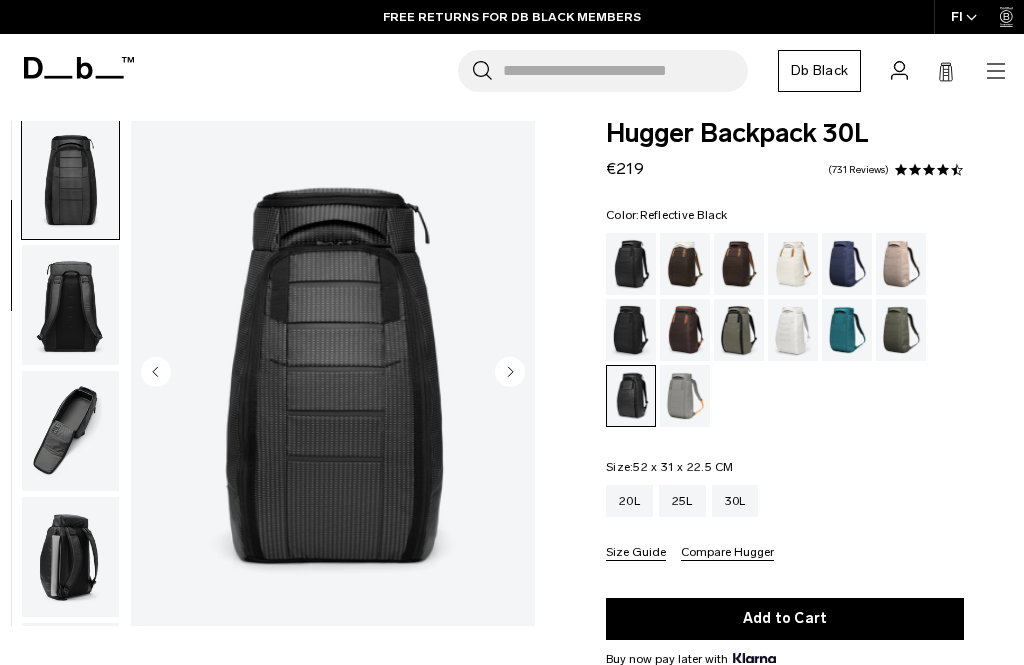 click at bounding box center [70, 431] 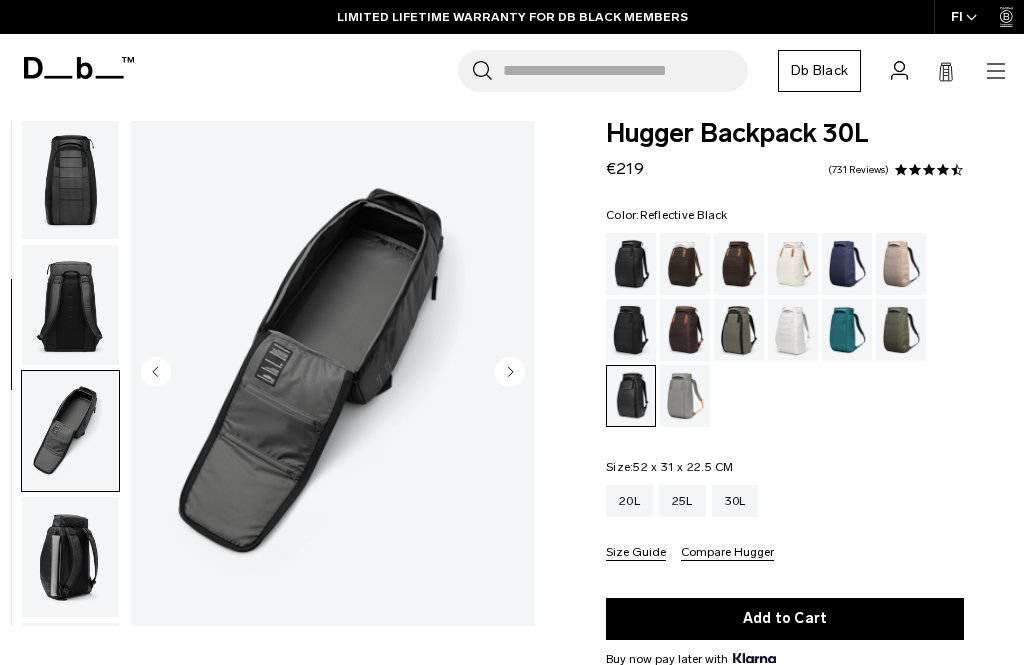 scroll, scrollTop: 508, scrollLeft: 0, axis: vertical 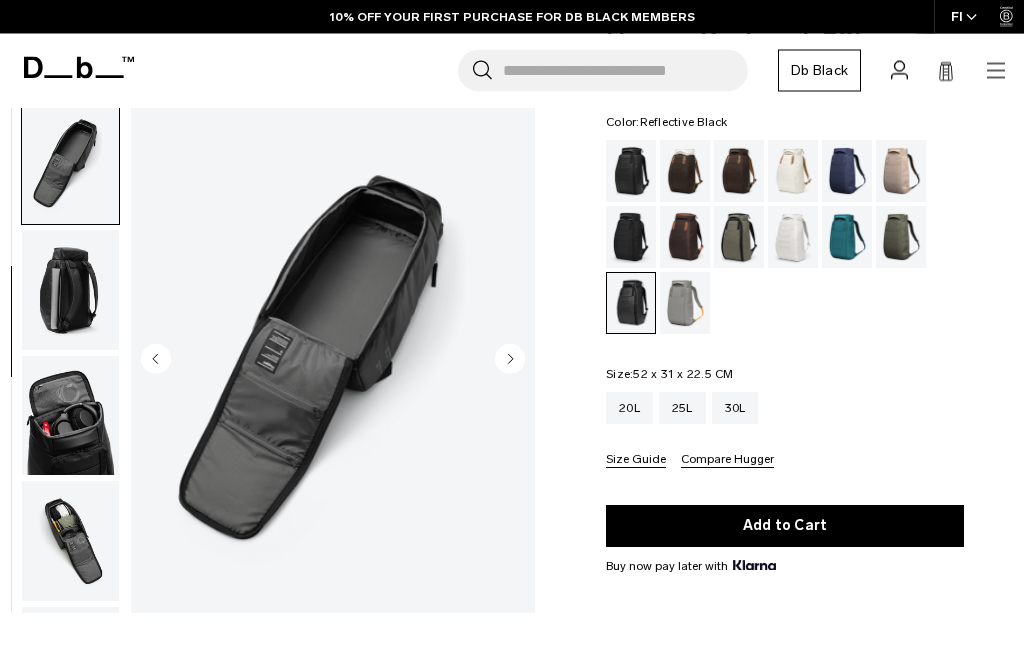 click 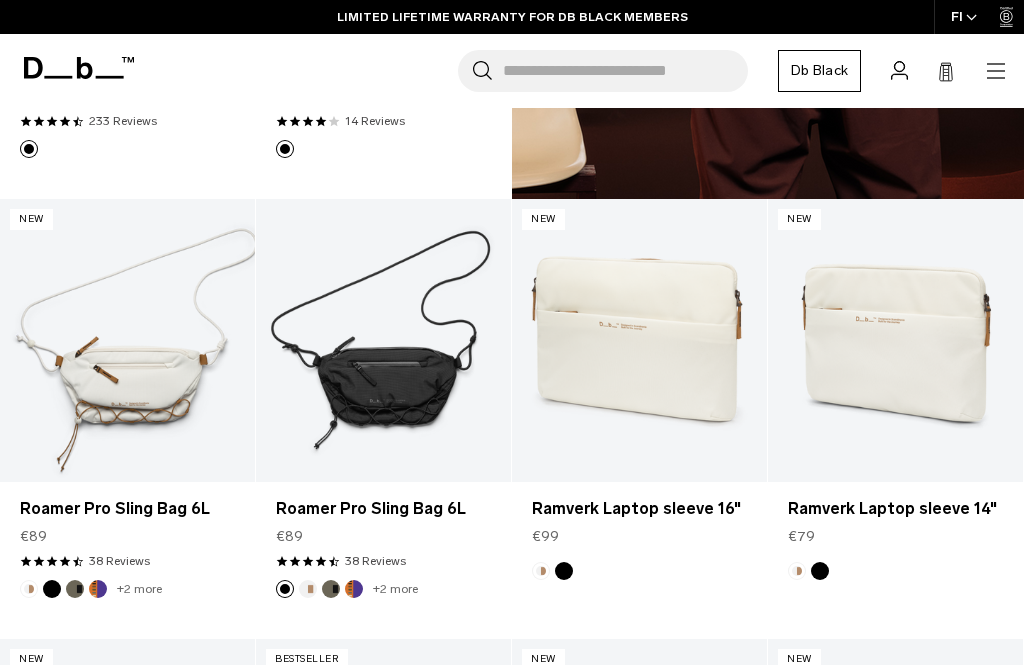 scroll, scrollTop: 2077, scrollLeft: 0, axis: vertical 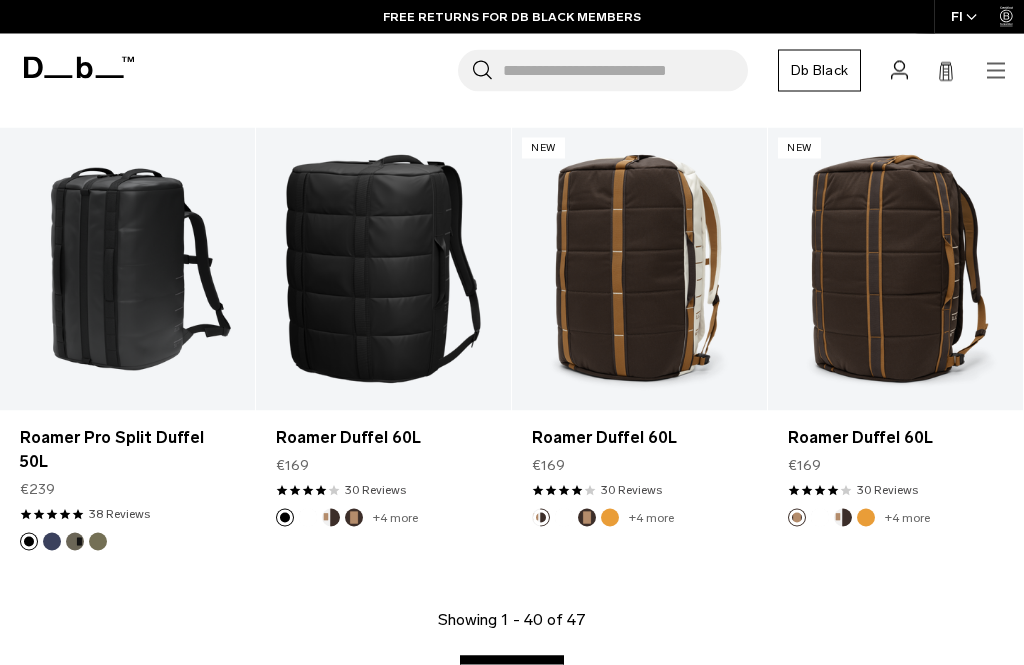 click on "Show more" at bounding box center [511, 677] 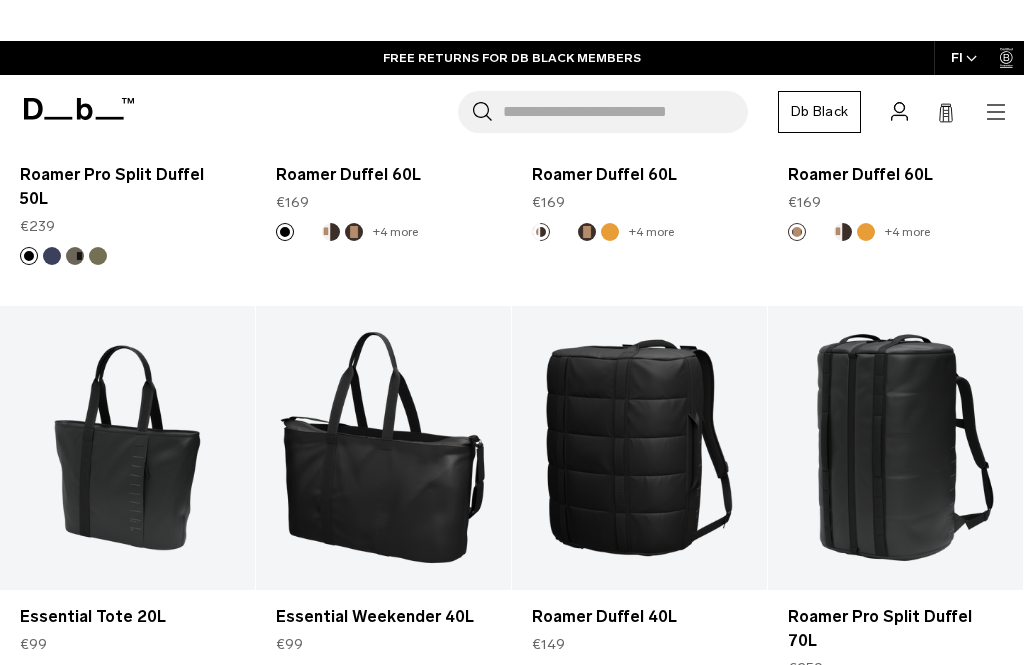 scroll, scrollTop: 5633, scrollLeft: 0, axis: vertical 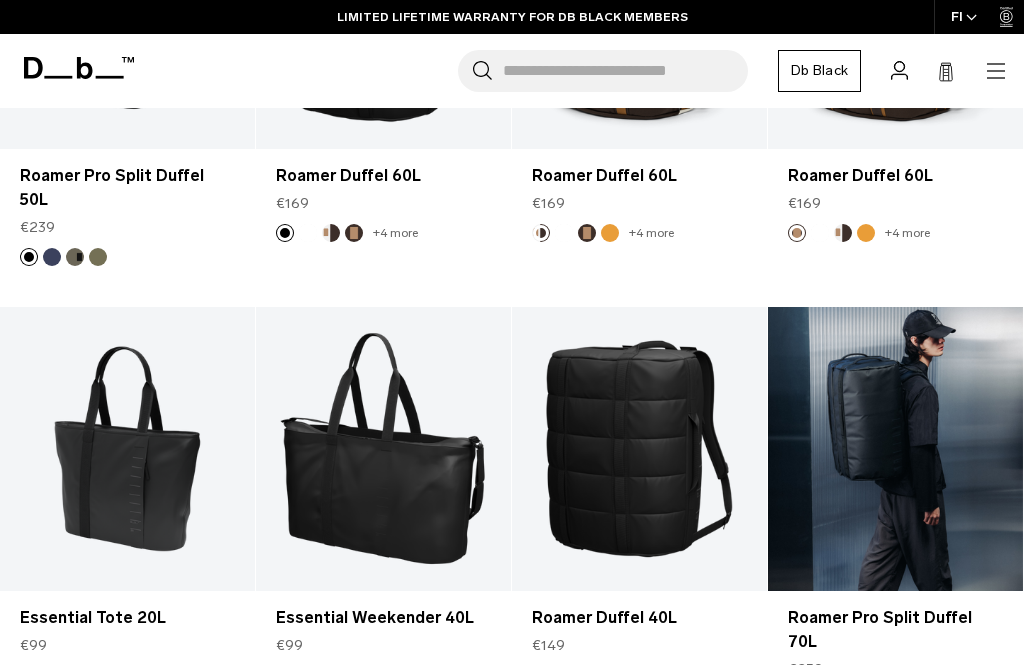 click at bounding box center (895, 448) 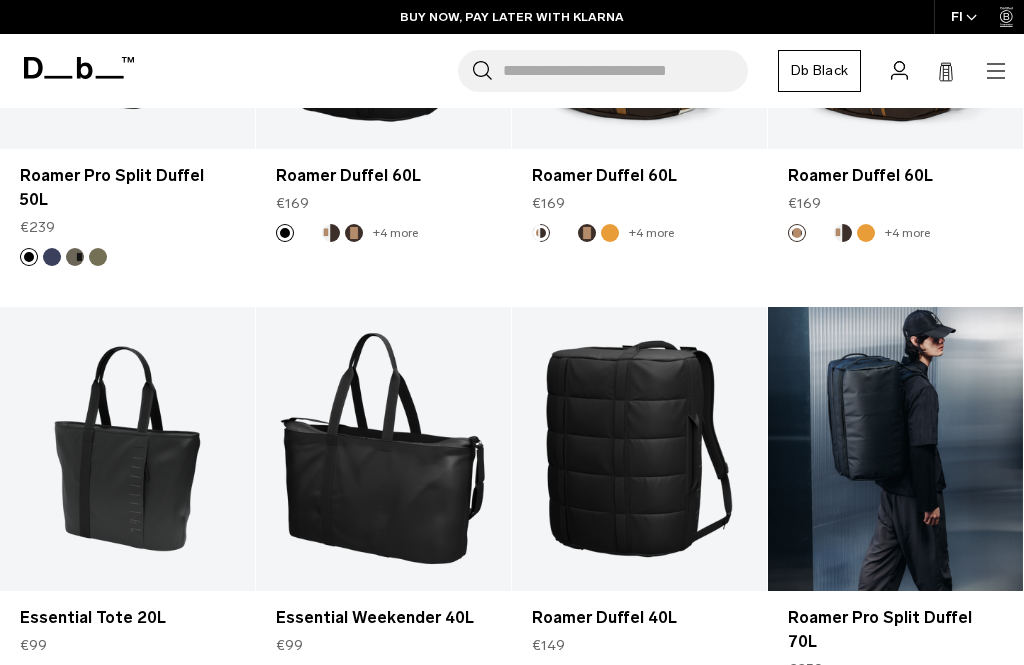 click at bounding box center (895, 448) 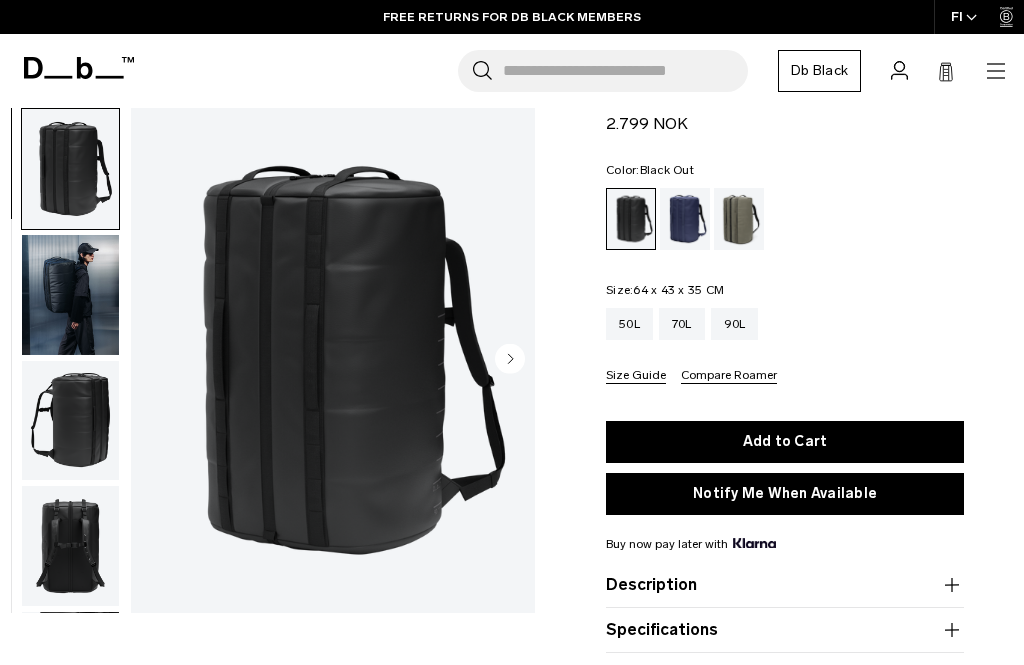 scroll, scrollTop: 49, scrollLeft: 0, axis: vertical 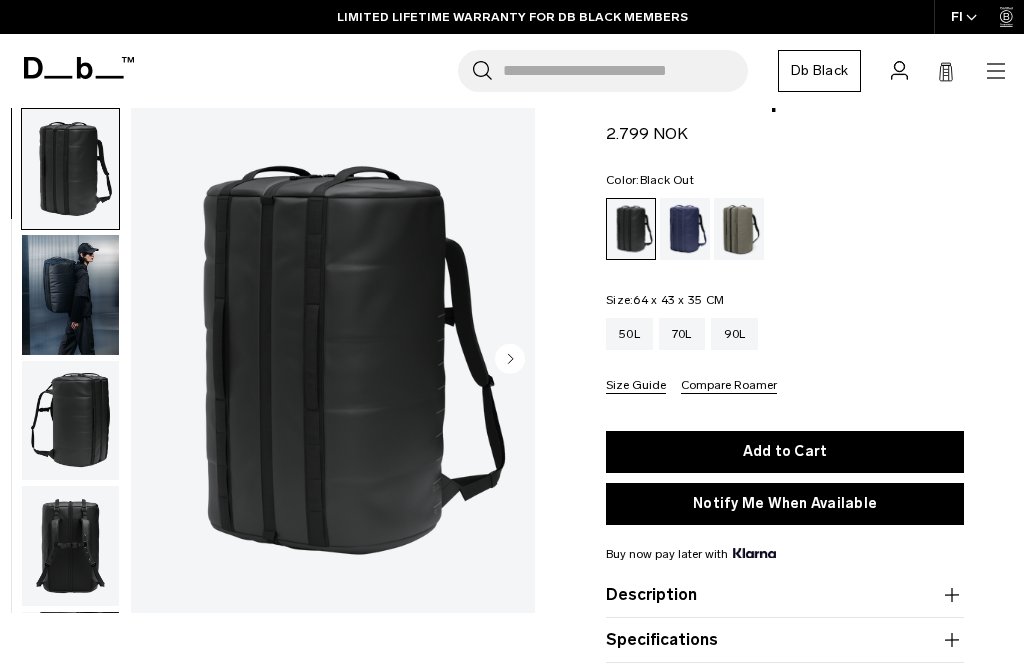click 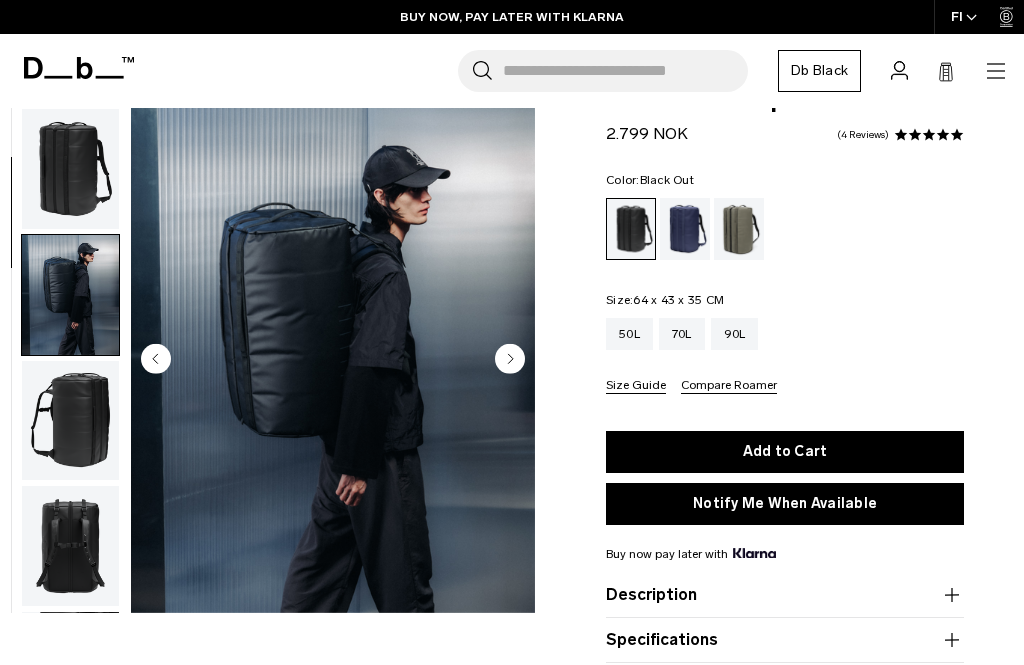 scroll, scrollTop: 127, scrollLeft: 0, axis: vertical 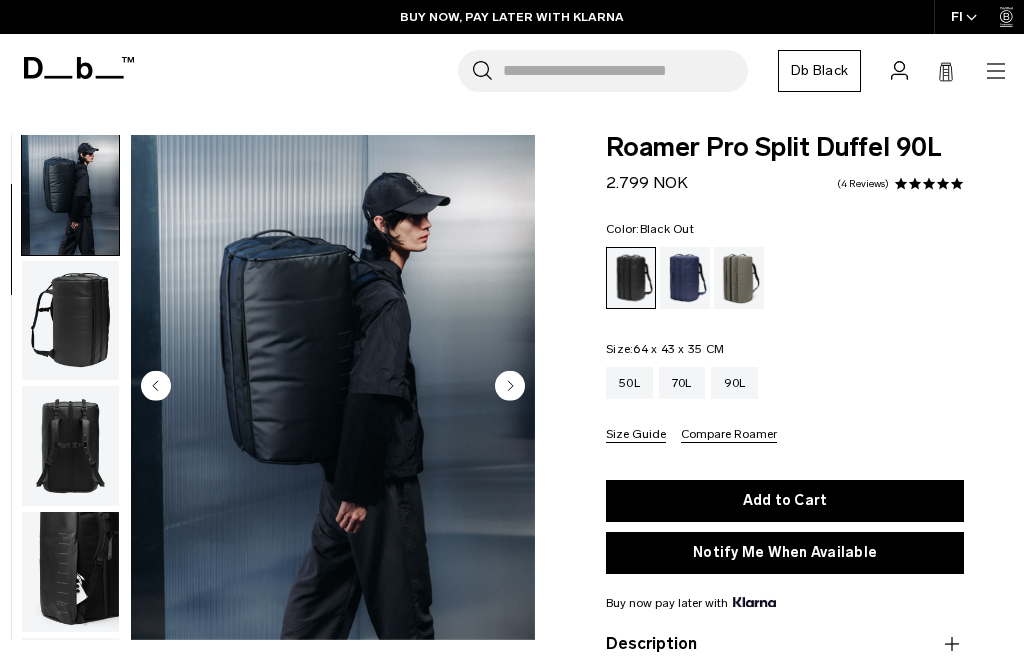 click on "FI" at bounding box center (964, 17) 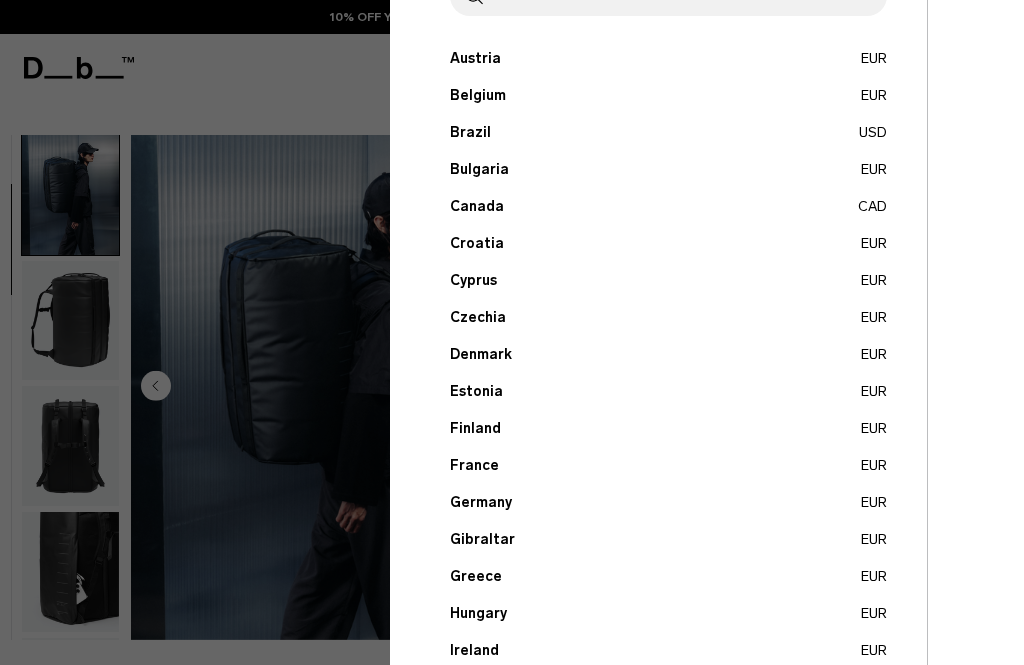scroll, scrollTop: 176, scrollLeft: 0, axis: vertical 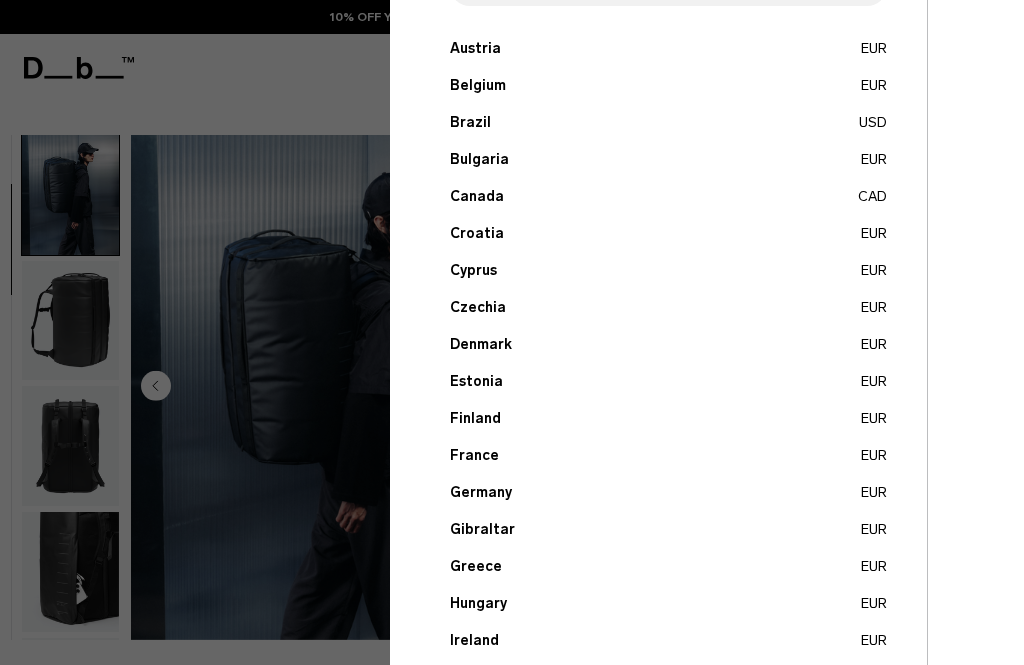 click on "Finland
EUR" at bounding box center [668, 418] 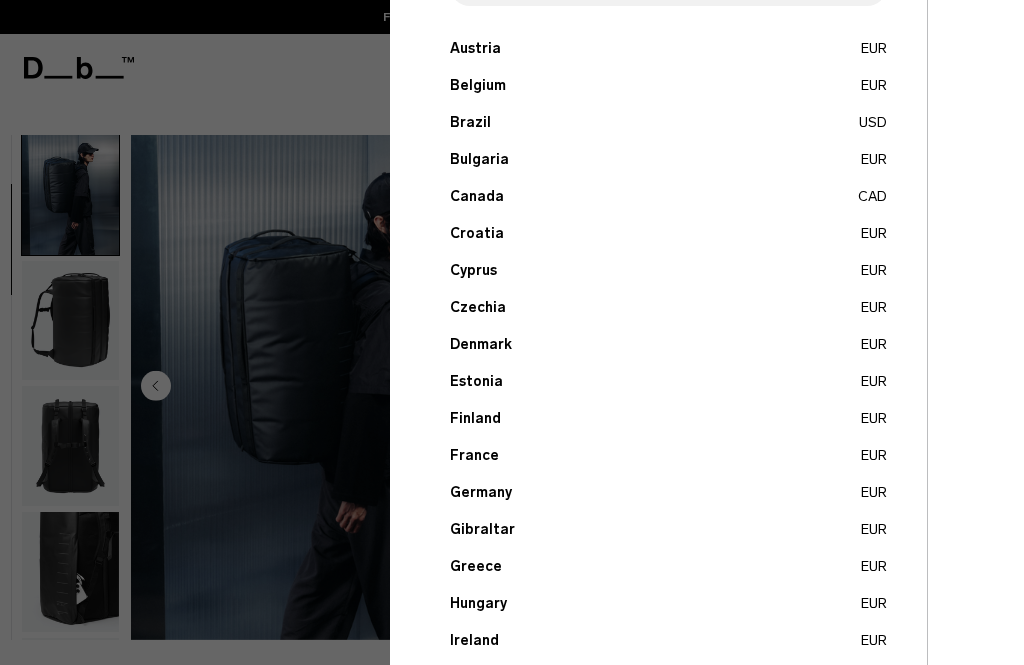 click at bounding box center (512, 332) 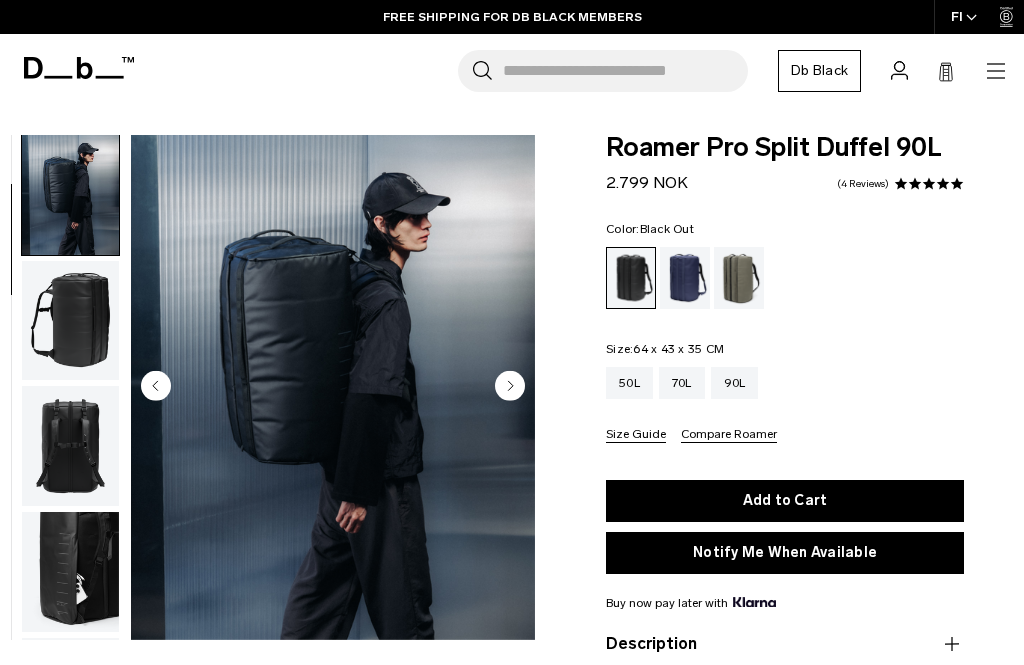 click 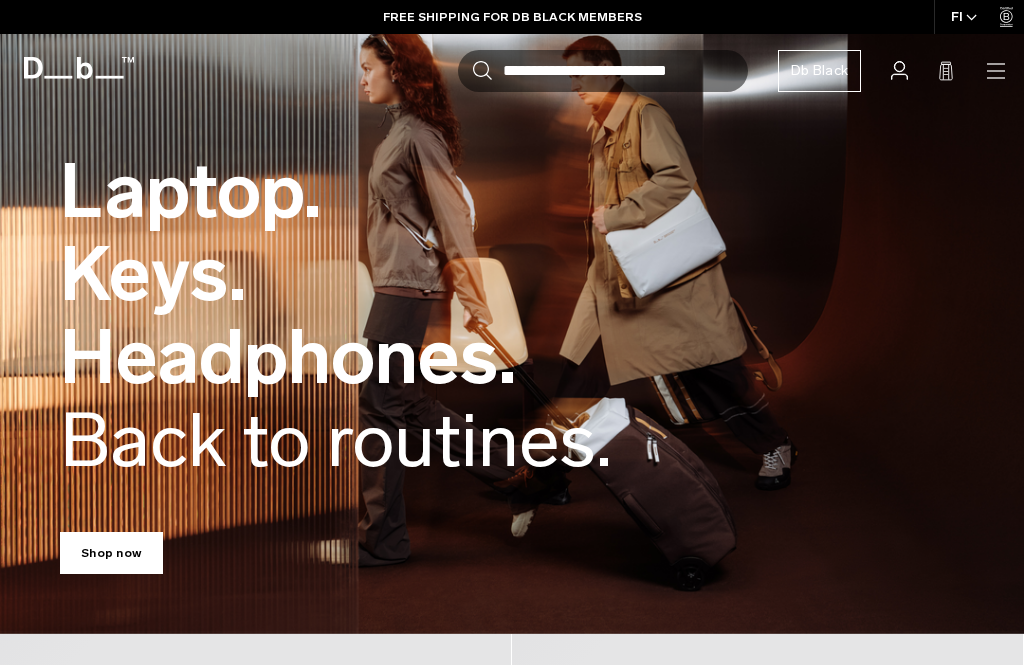 scroll, scrollTop: 0, scrollLeft: 0, axis: both 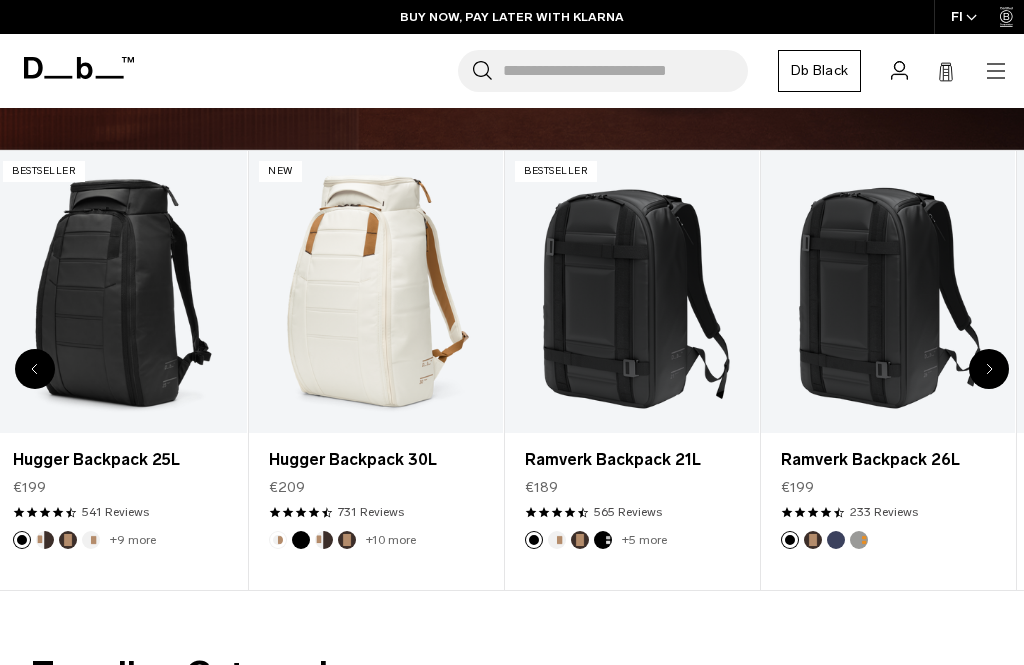 click at bounding box center (989, 369) 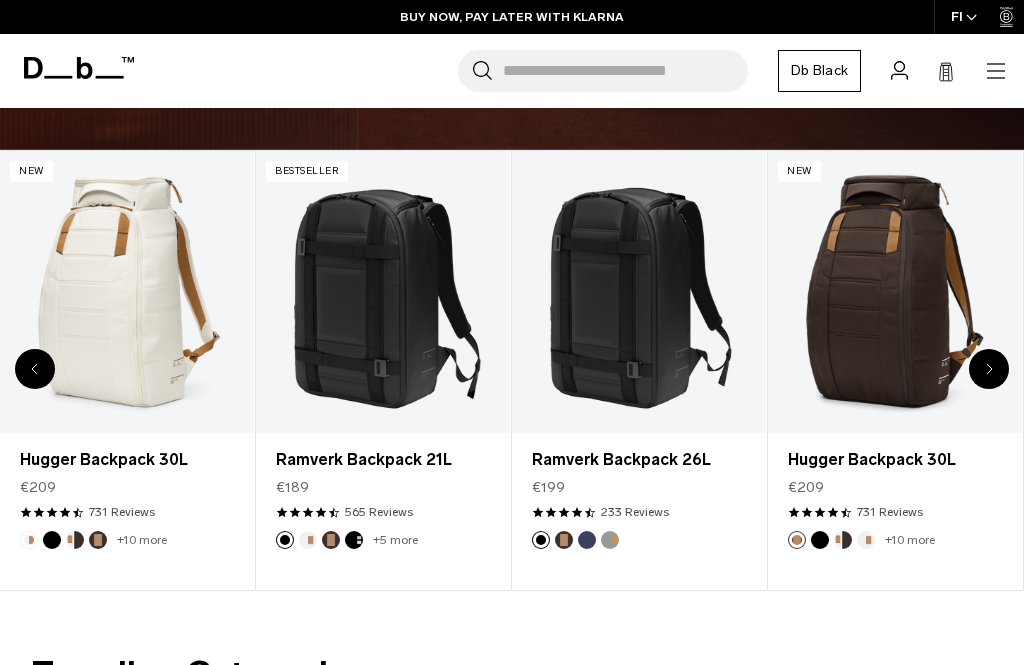scroll, scrollTop: 102, scrollLeft: 0, axis: vertical 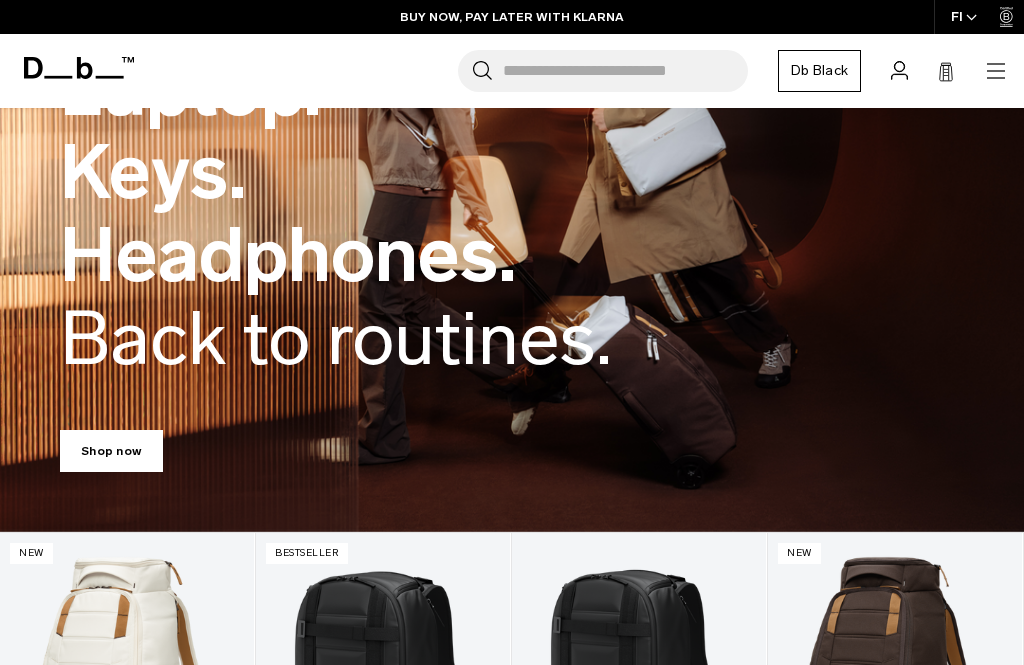 click on "Shop now" at bounding box center (111, 451) 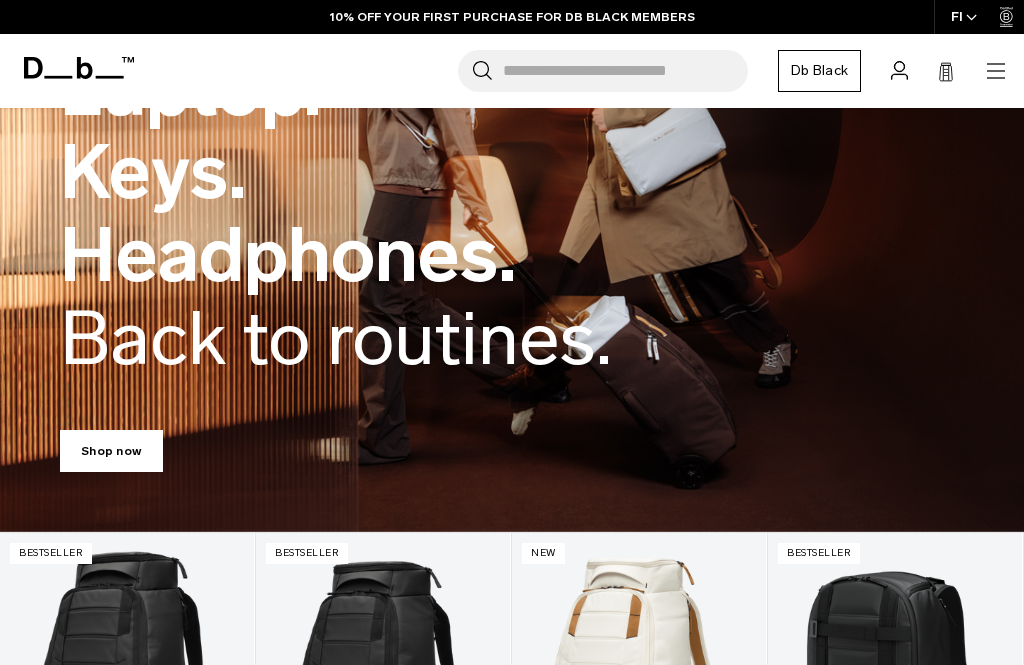 click on "Shop now" at bounding box center [111, 451] 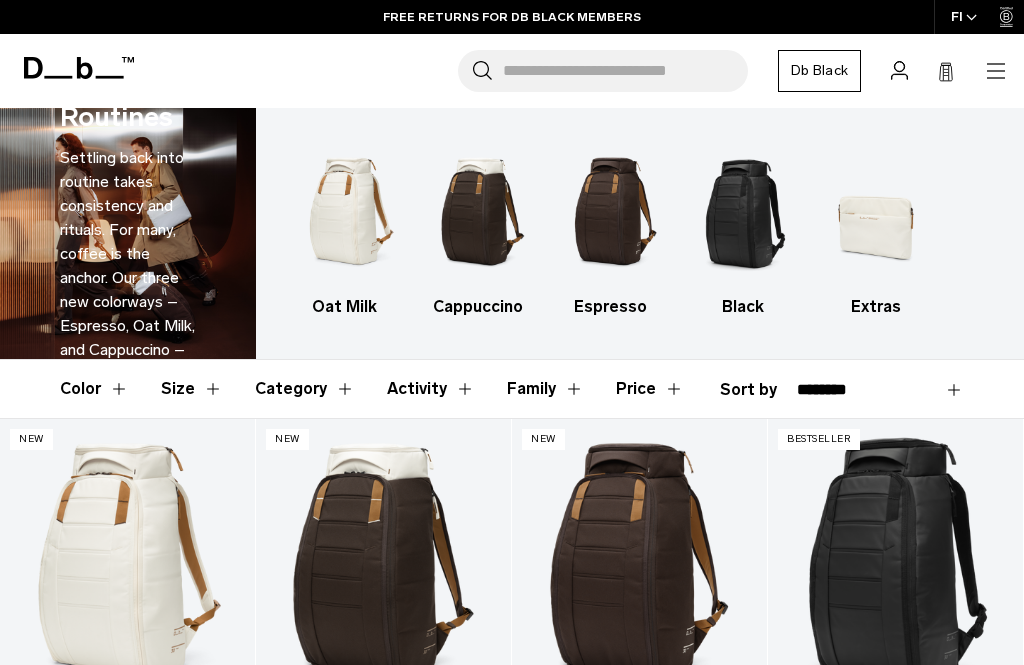 scroll, scrollTop: 2034, scrollLeft: 0, axis: vertical 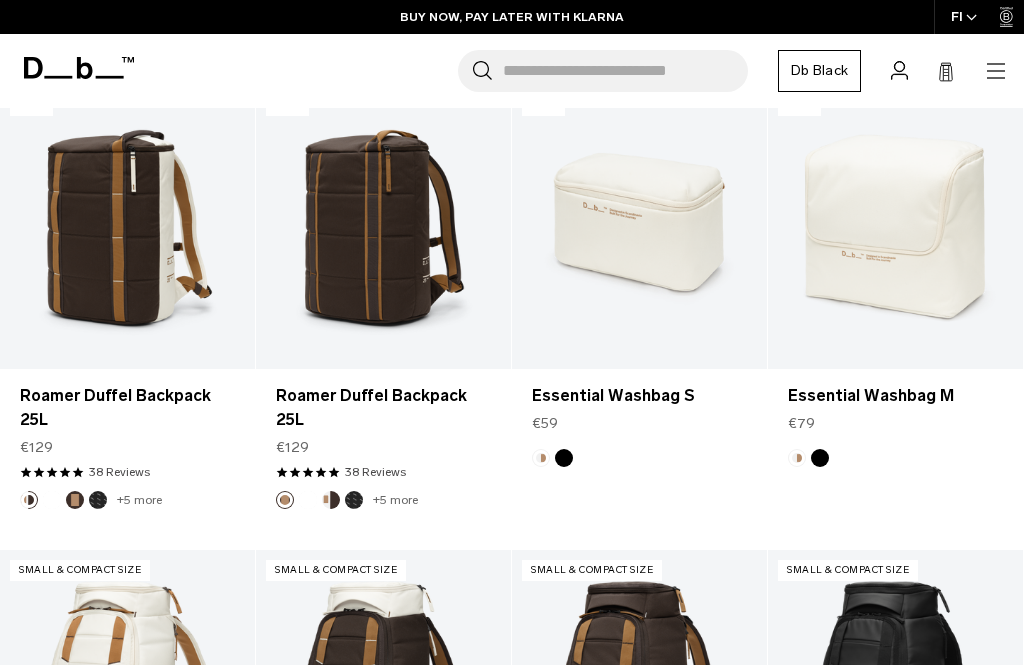 click on "Essential Washbag S" at bounding box center (639, 396) 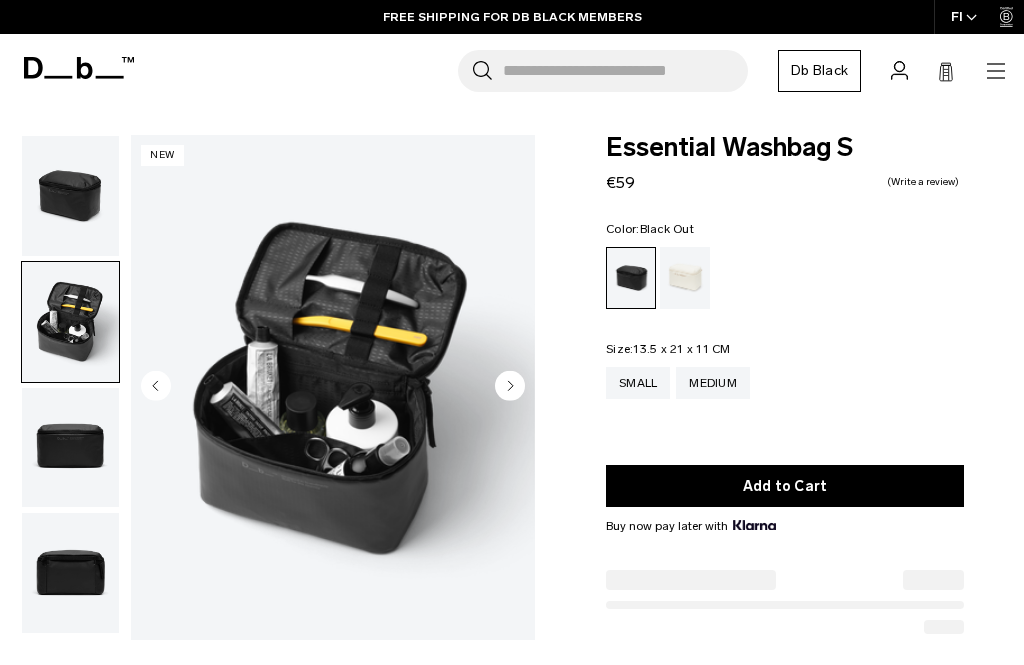 scroll, scrollTop: 0, scrollLeft: 0, axis: both 